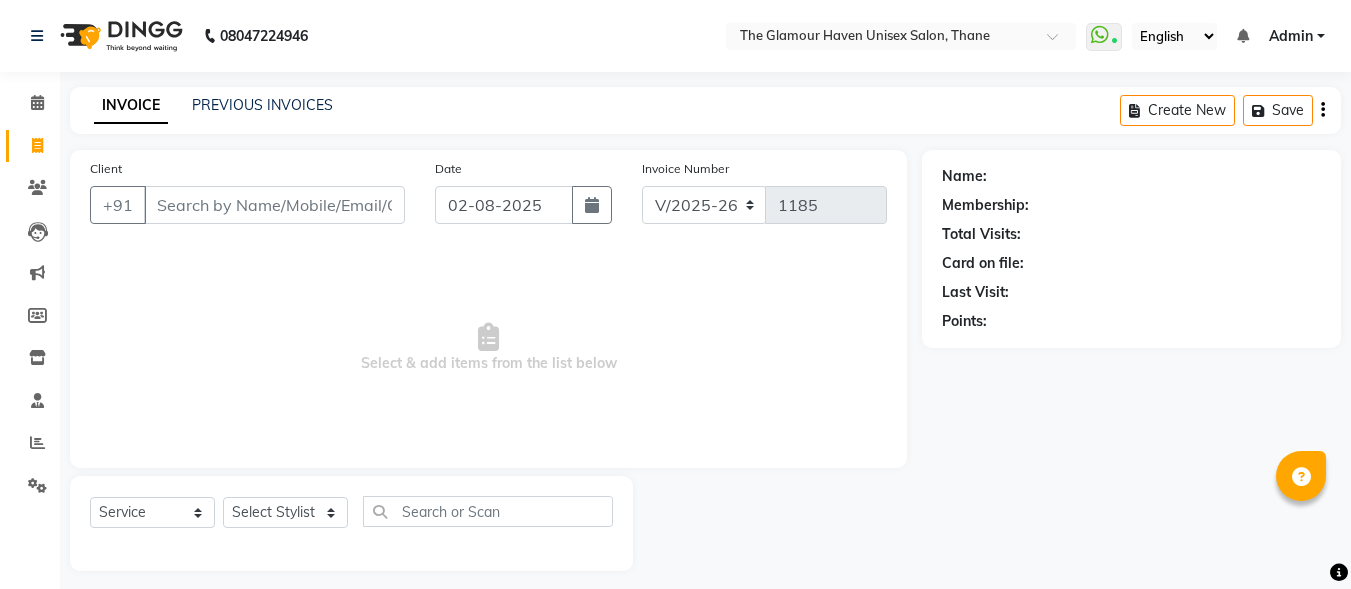 select on "7124" 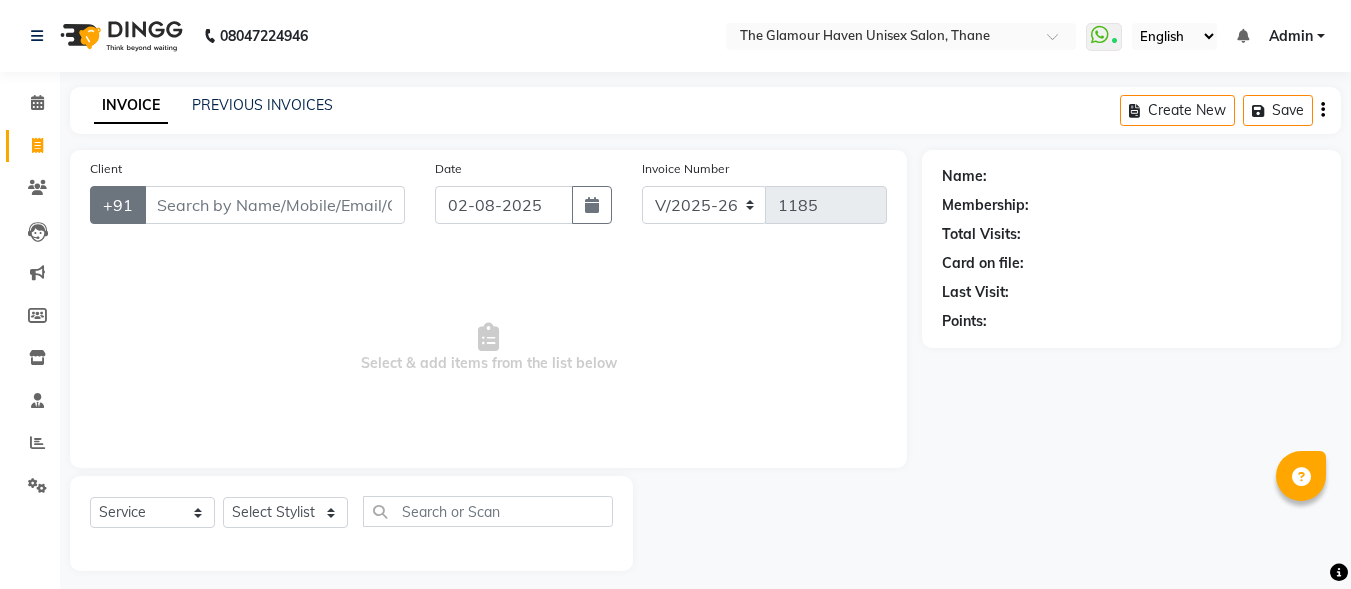 scroll, scrollTop: 0, scrollLeft: 0, axis: both 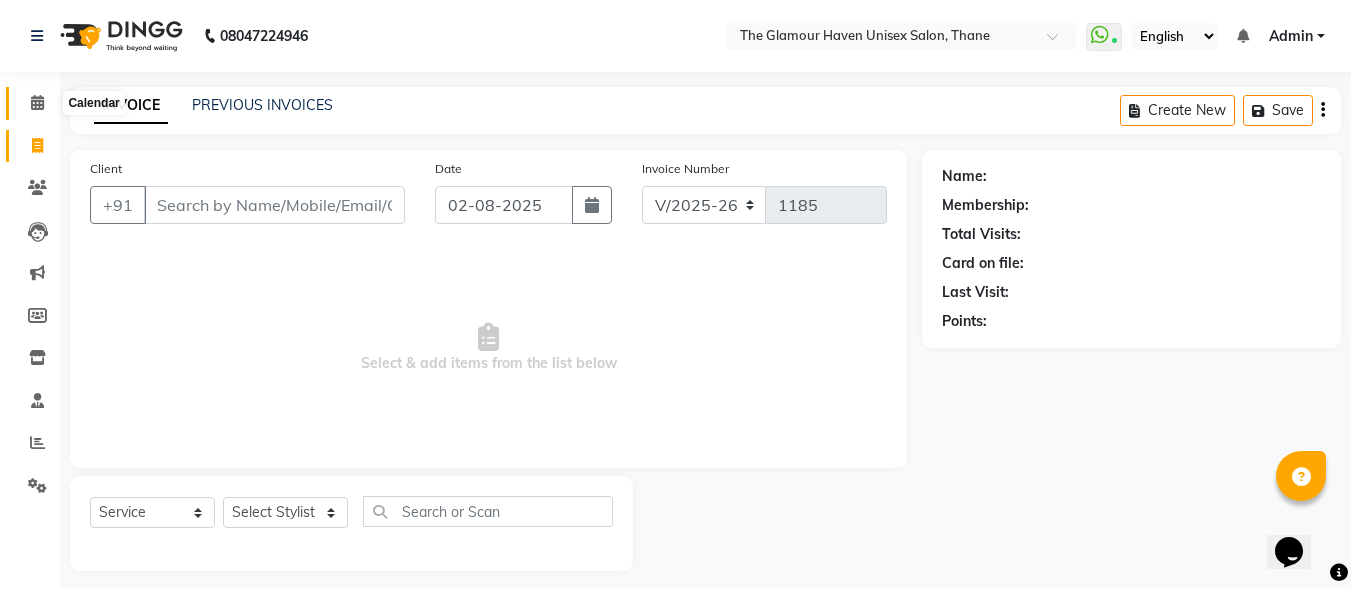 click 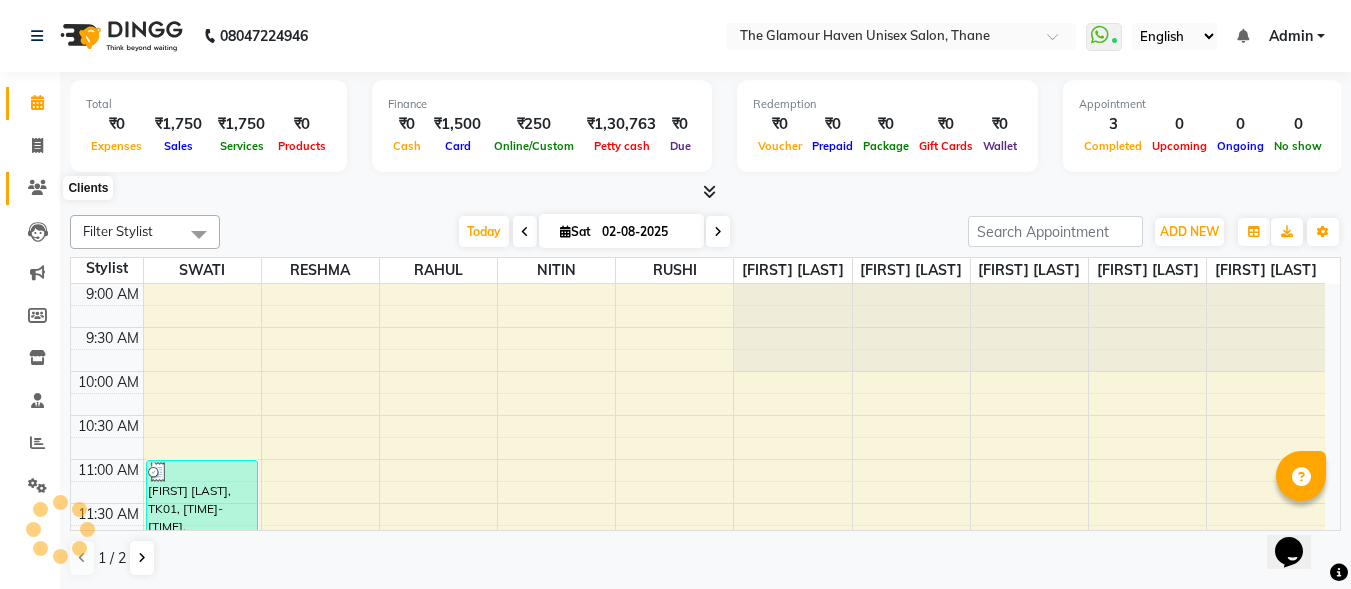 click 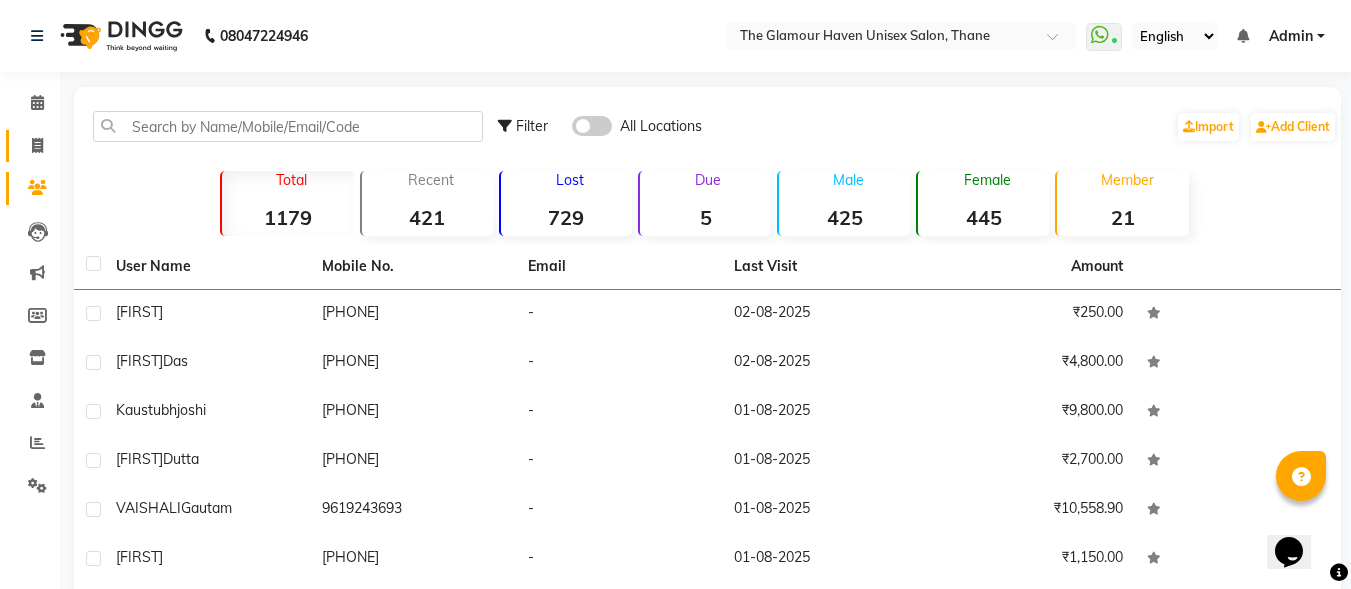 click on "Invoice" 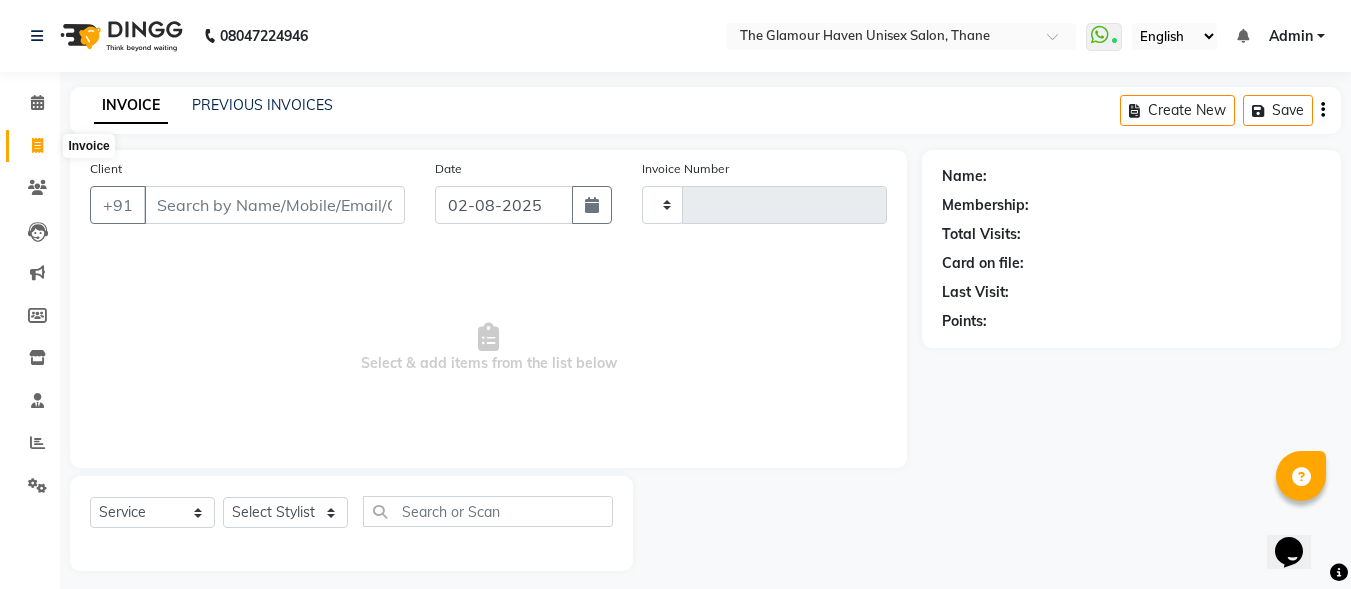 click on "Invoice" 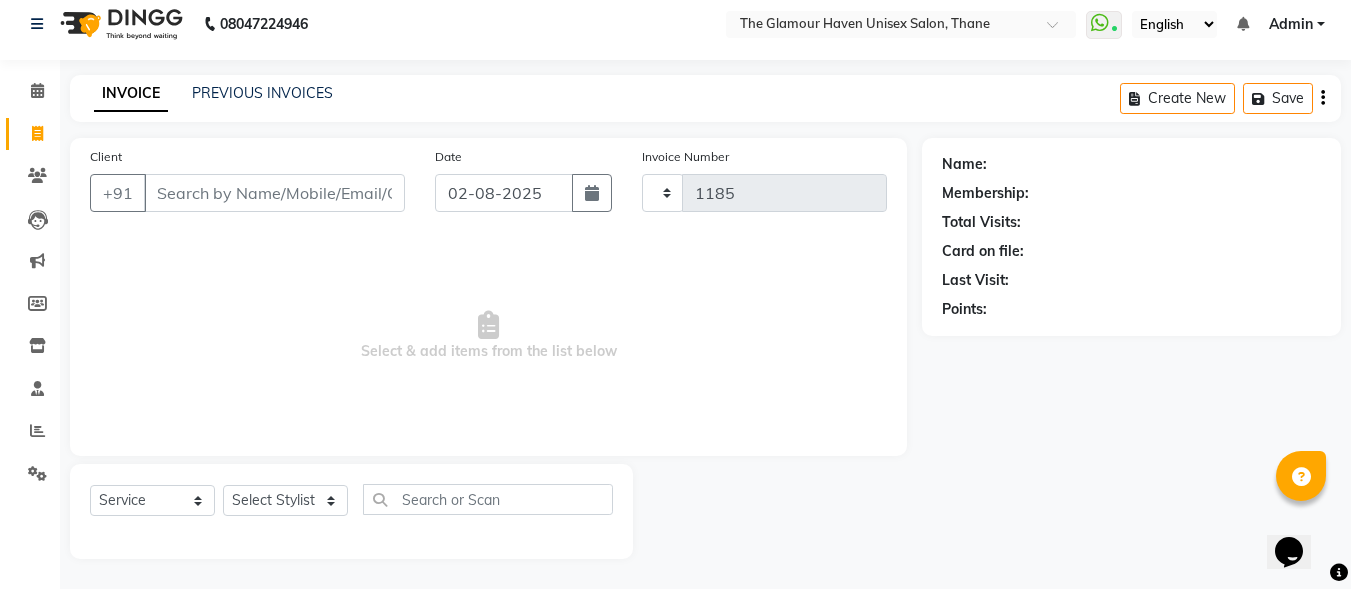 click 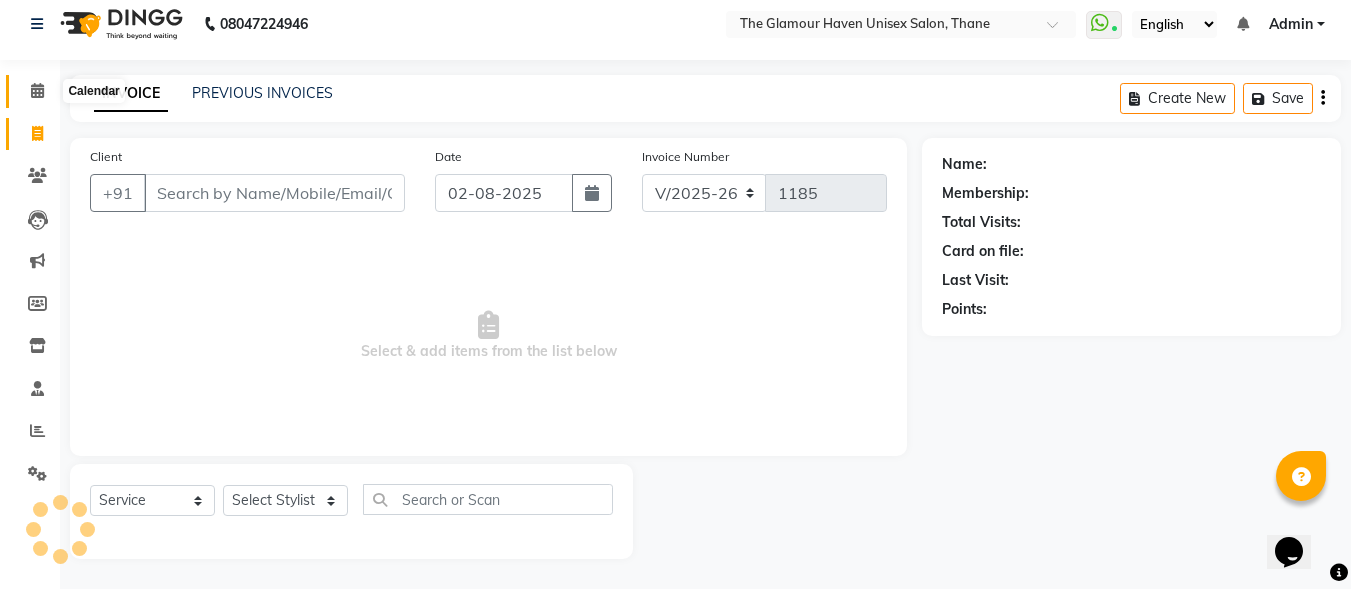 click 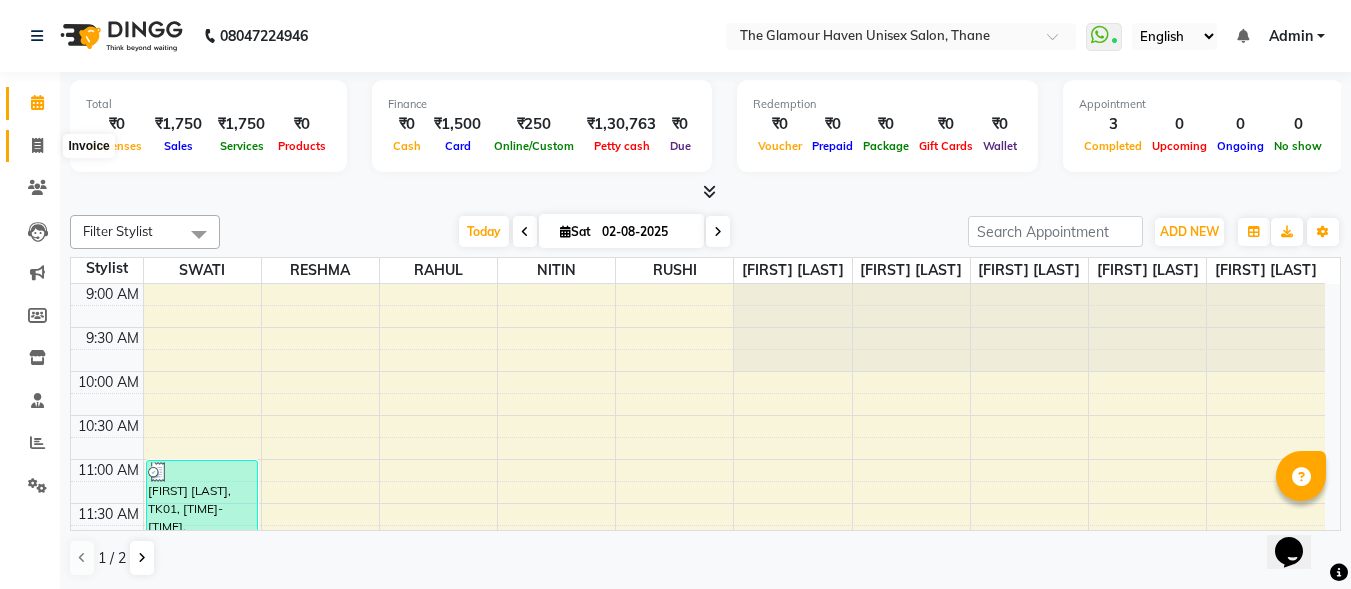click 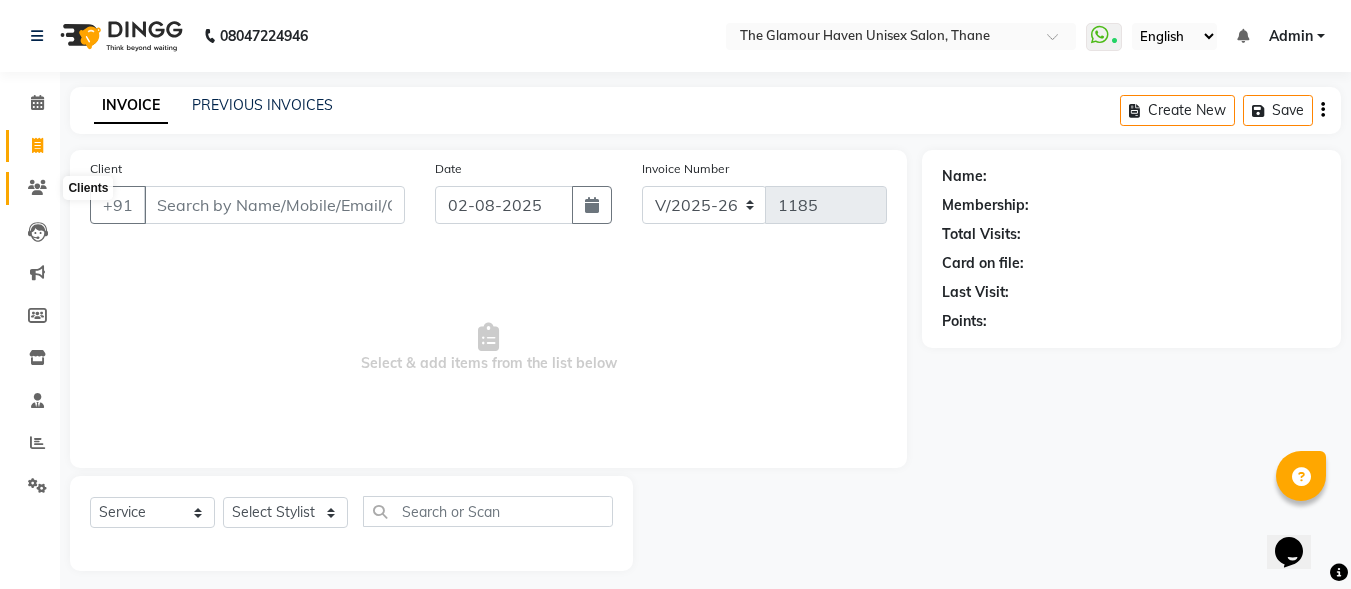 click 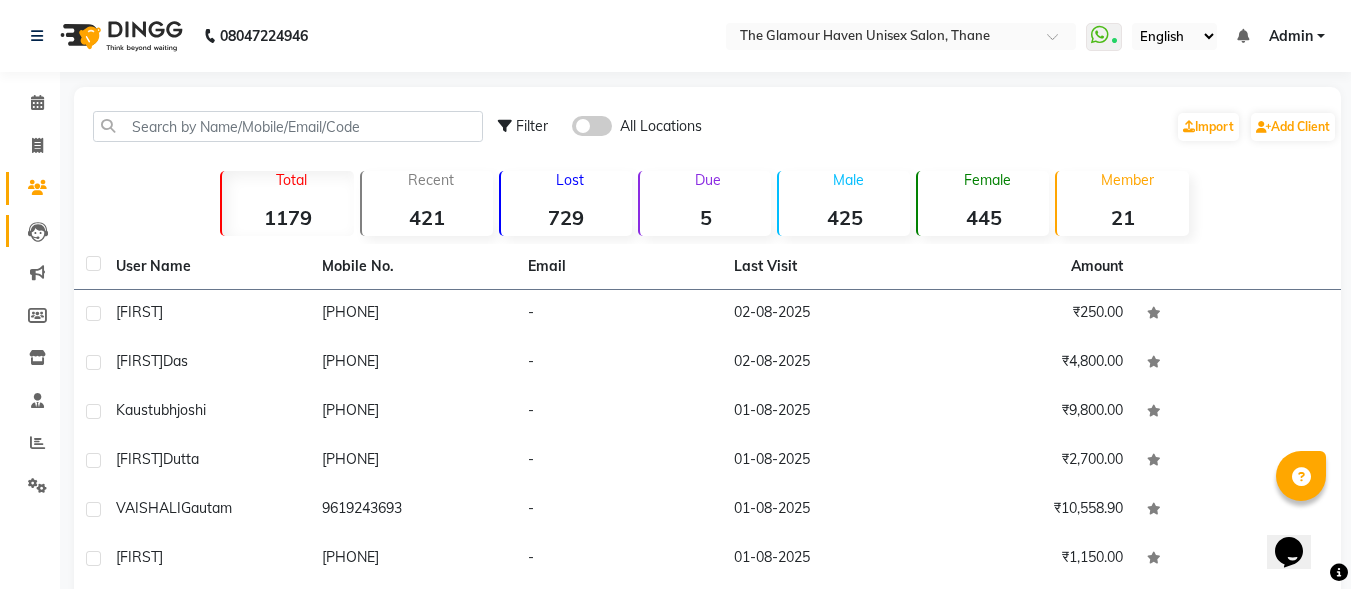 click on "Leads" 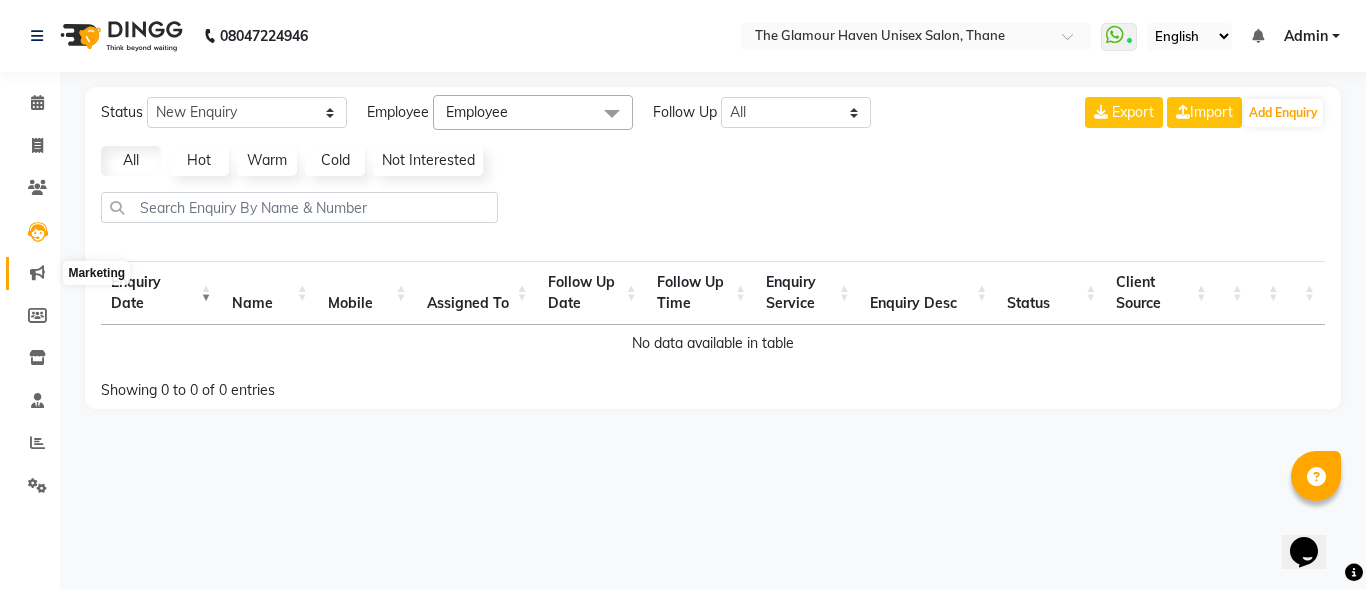 click 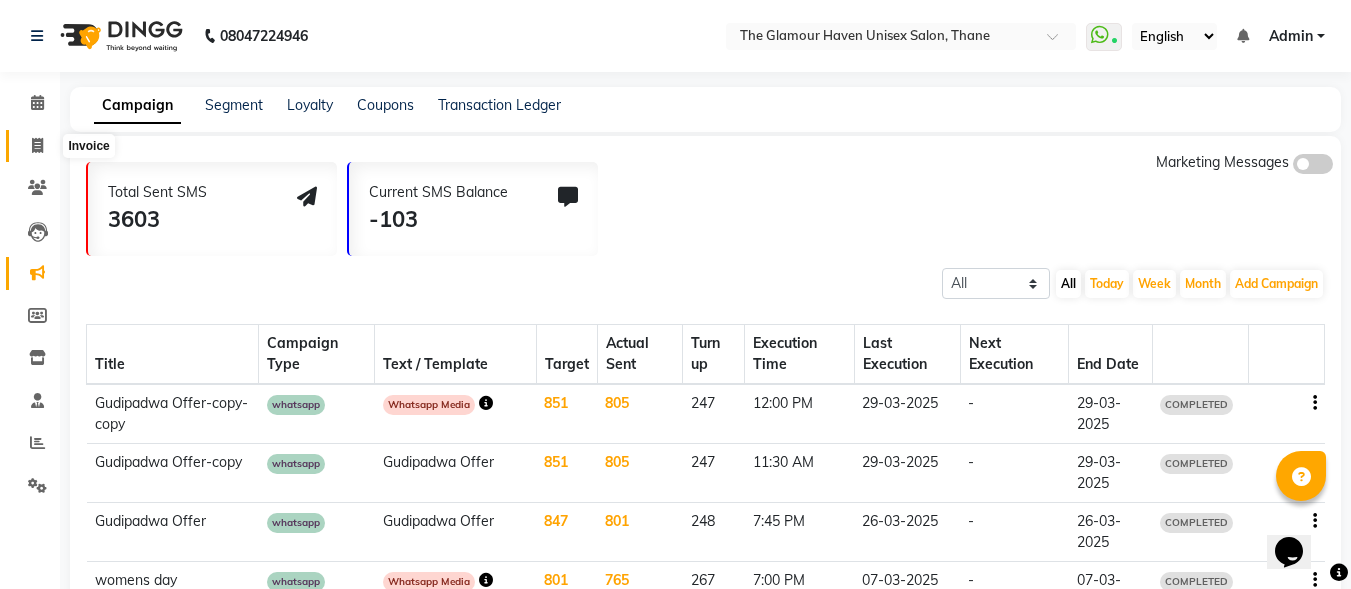 click 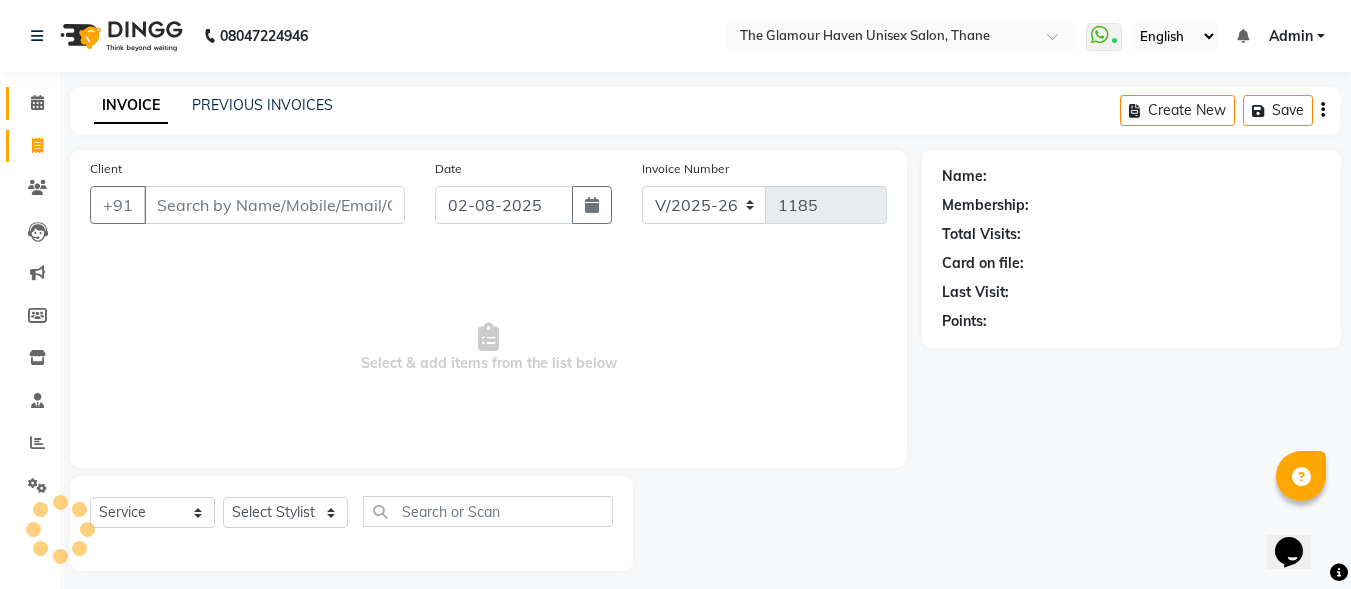 scroll, scrollTop: 12, scrollLeft: 0, axis: vertical 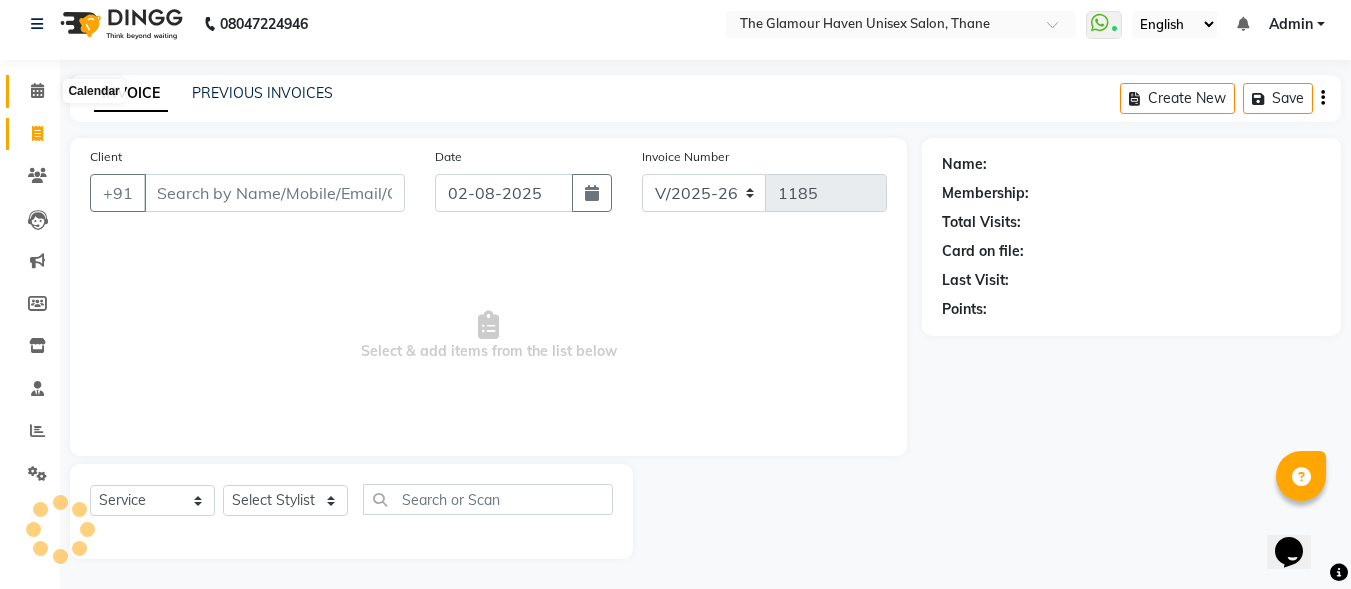 click 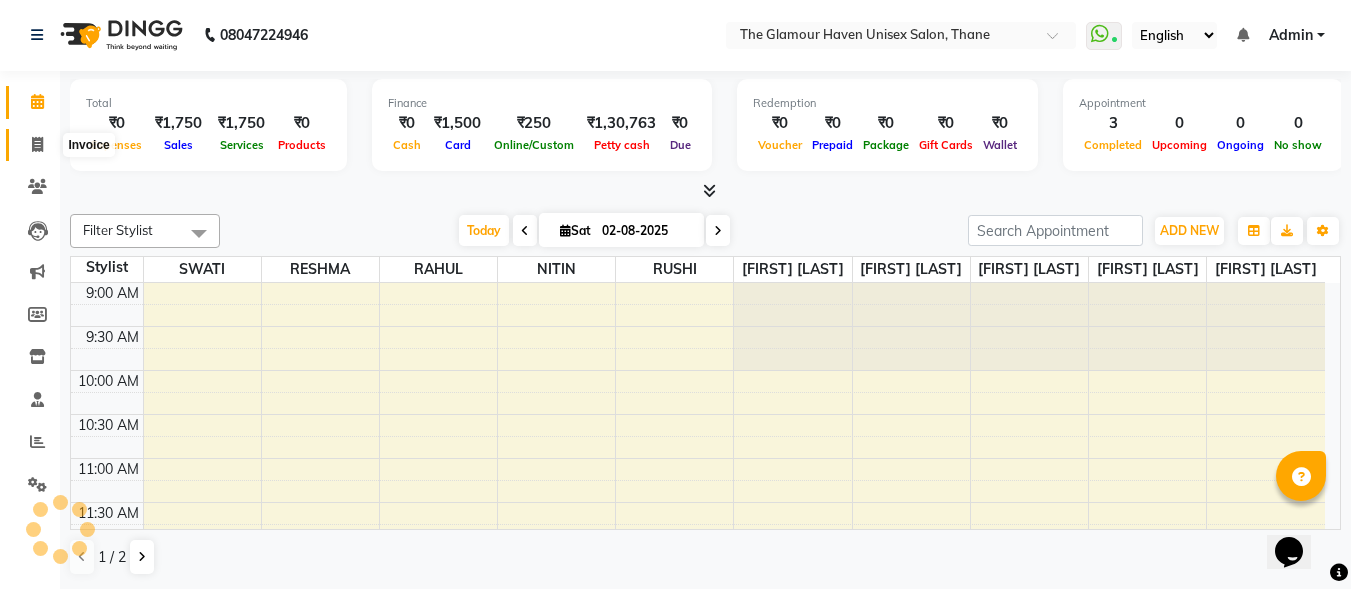 scroll, scrollTop: 0, scrollLeft: 0, axis: both 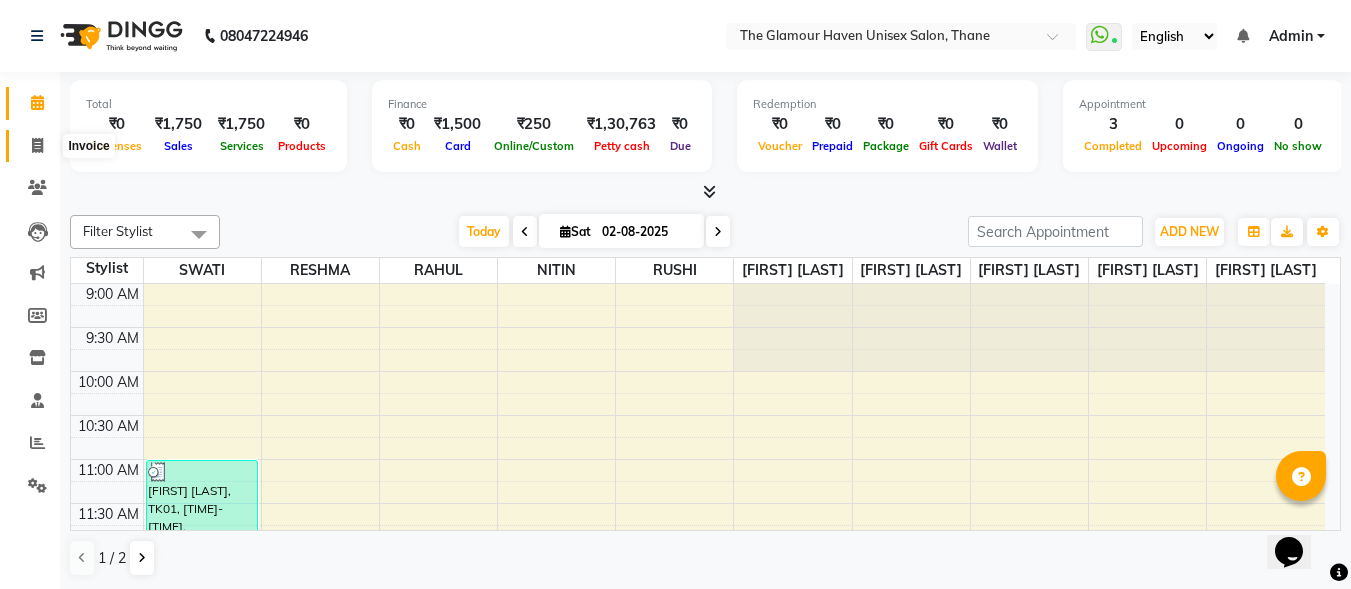 click 